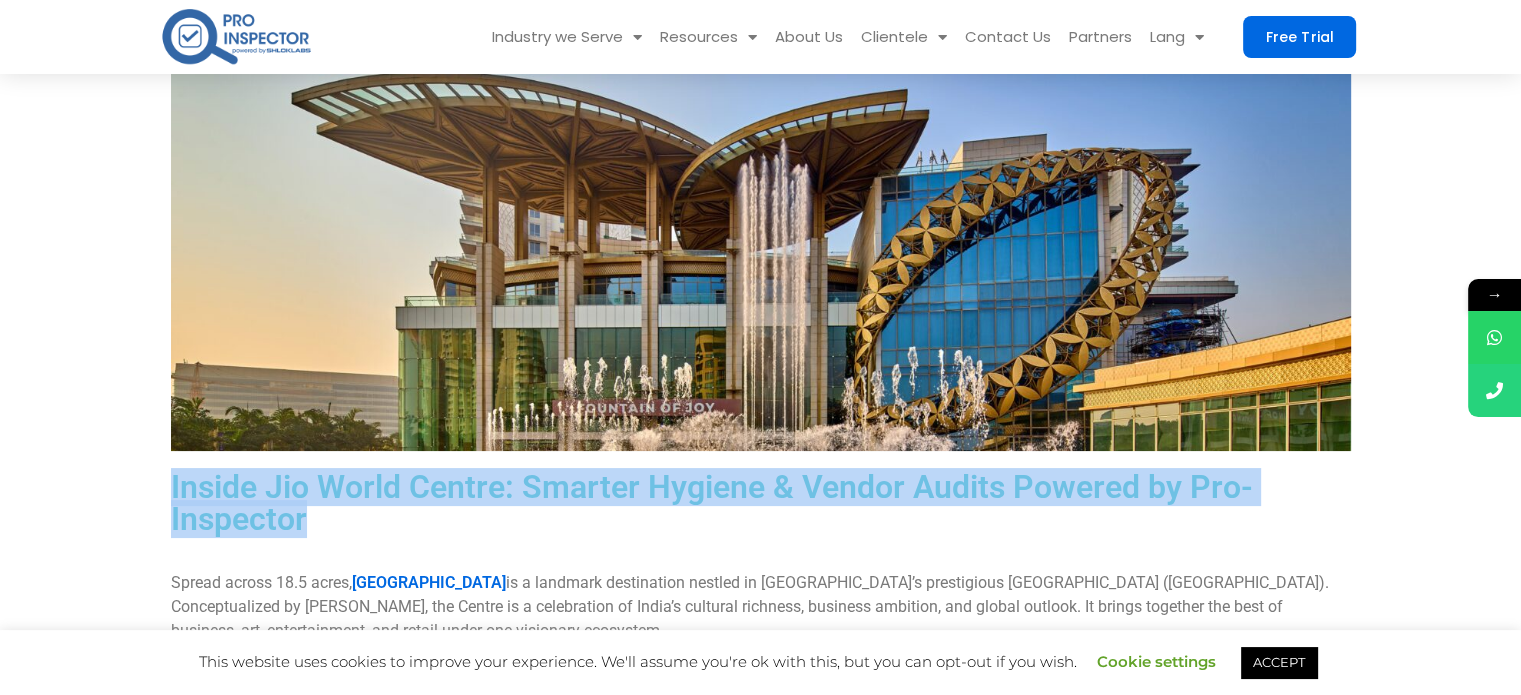 scroll, scrollTop: 0, scrollLeft: 0, axis: both 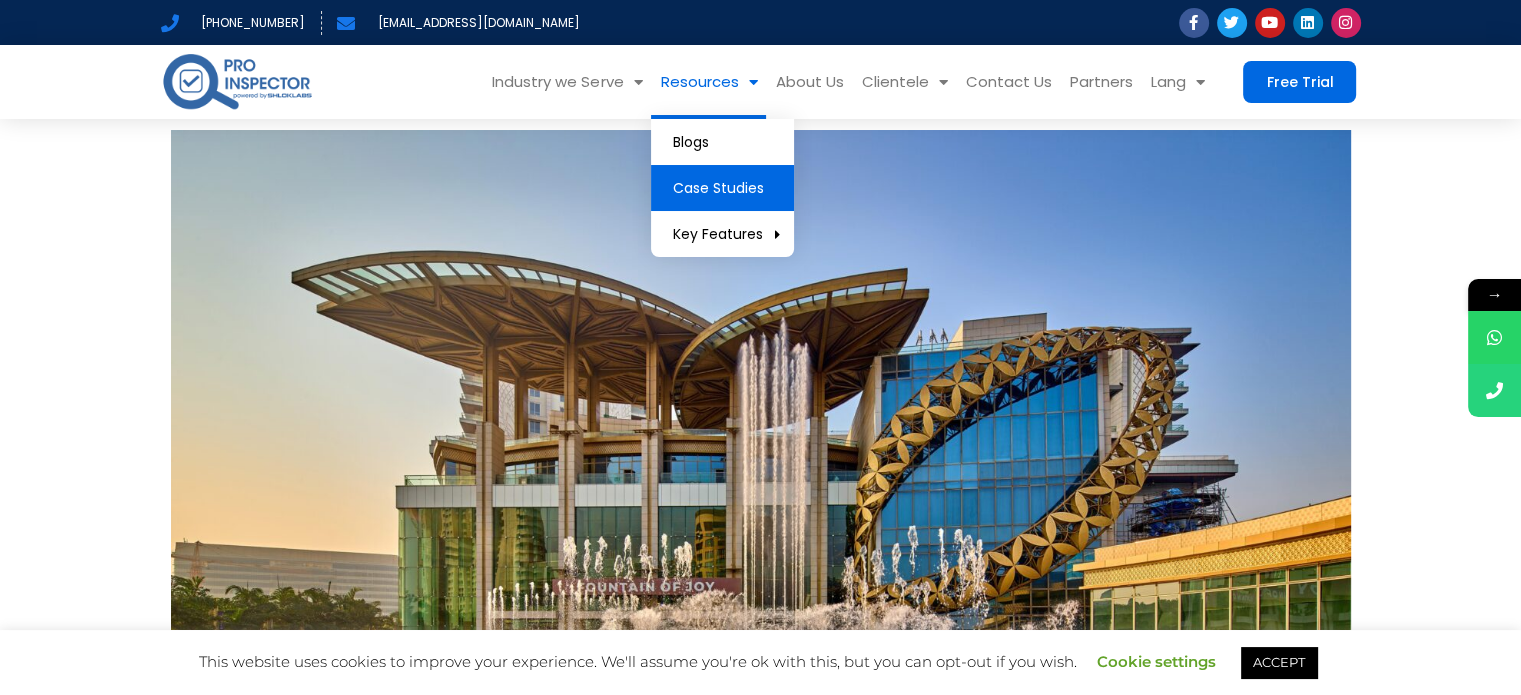 click on "Case Studies" 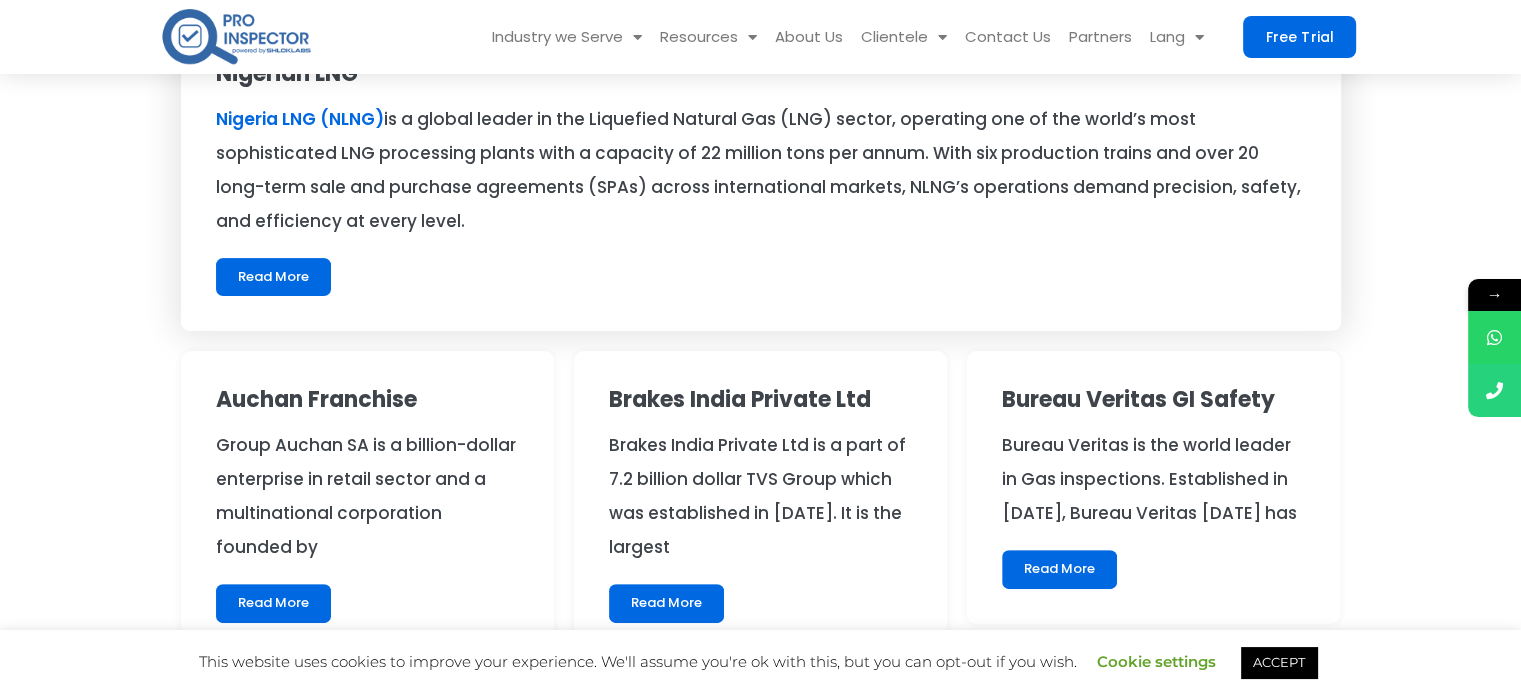 scroll, scrollTop: 600, scrollLeft: 0, axis: vertical 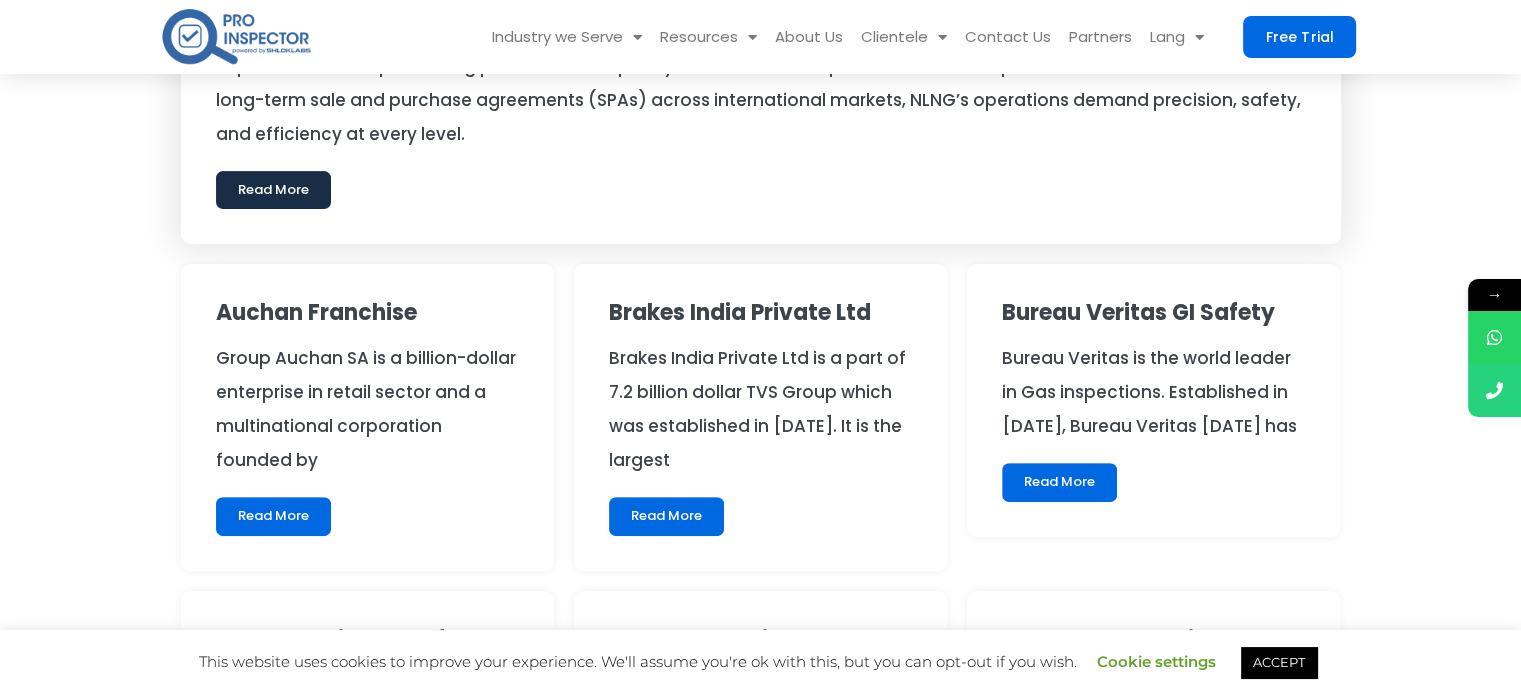 click on "Read More" at bounding box center [273, 190] 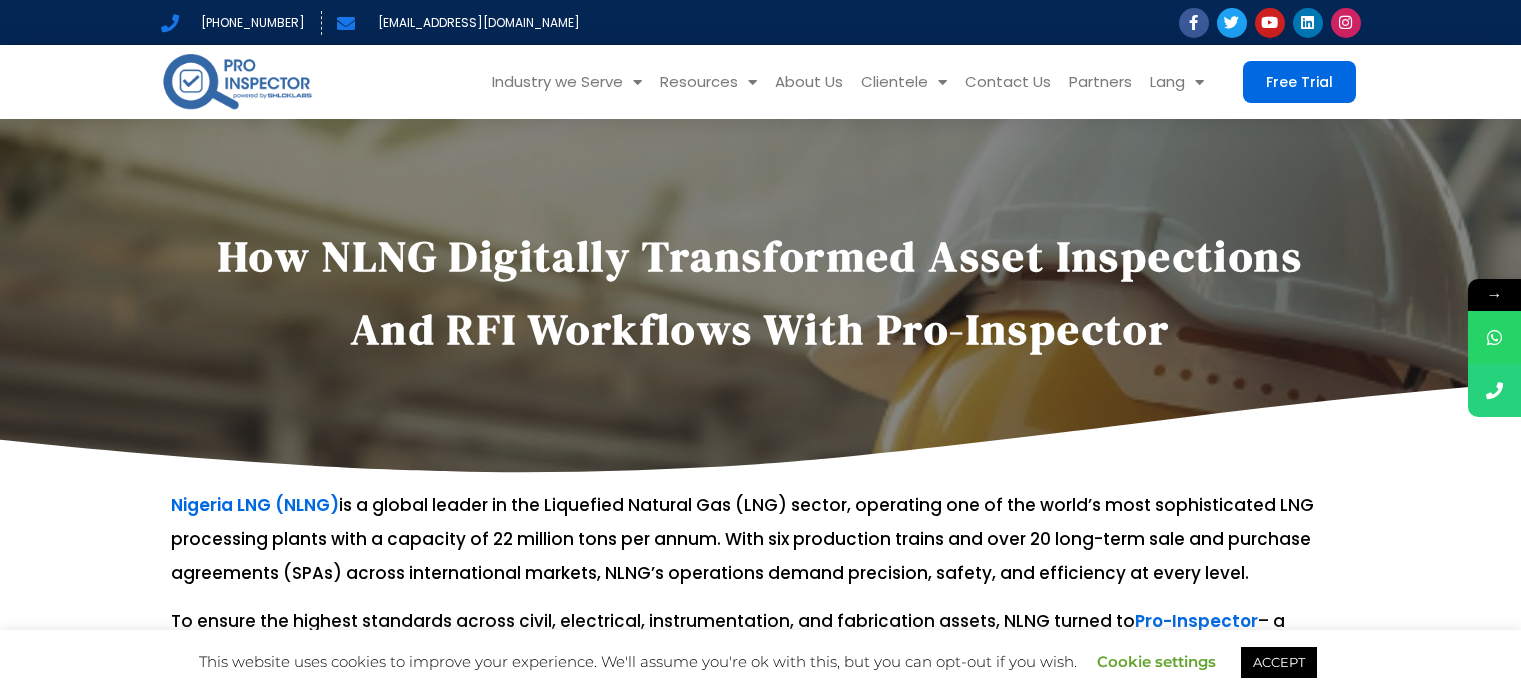 scroll, scrollTop: 0, scrollLeft: 0, axis: both 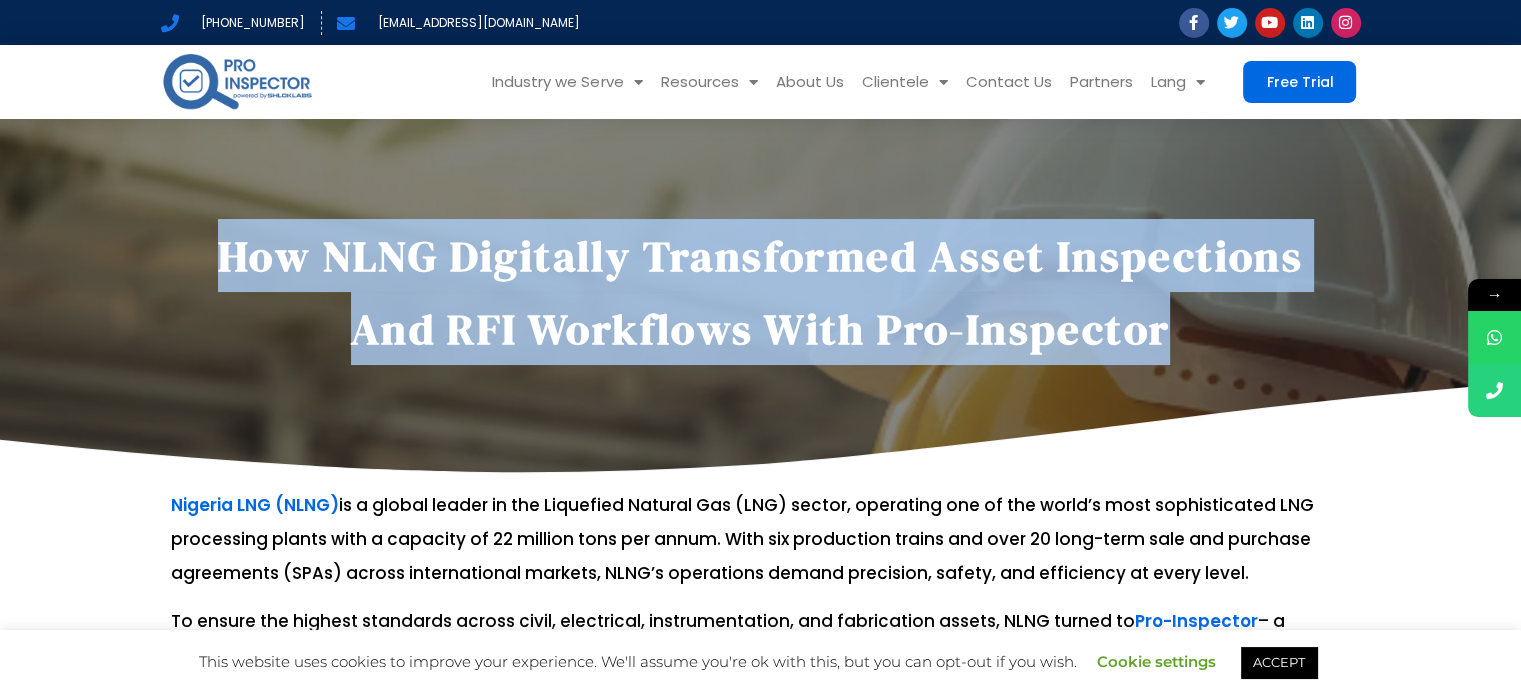 drag, startPoint x: 220, startPoint y: 251, endPoint x: 1312, endPoint y: 391, distance: 1100.9377 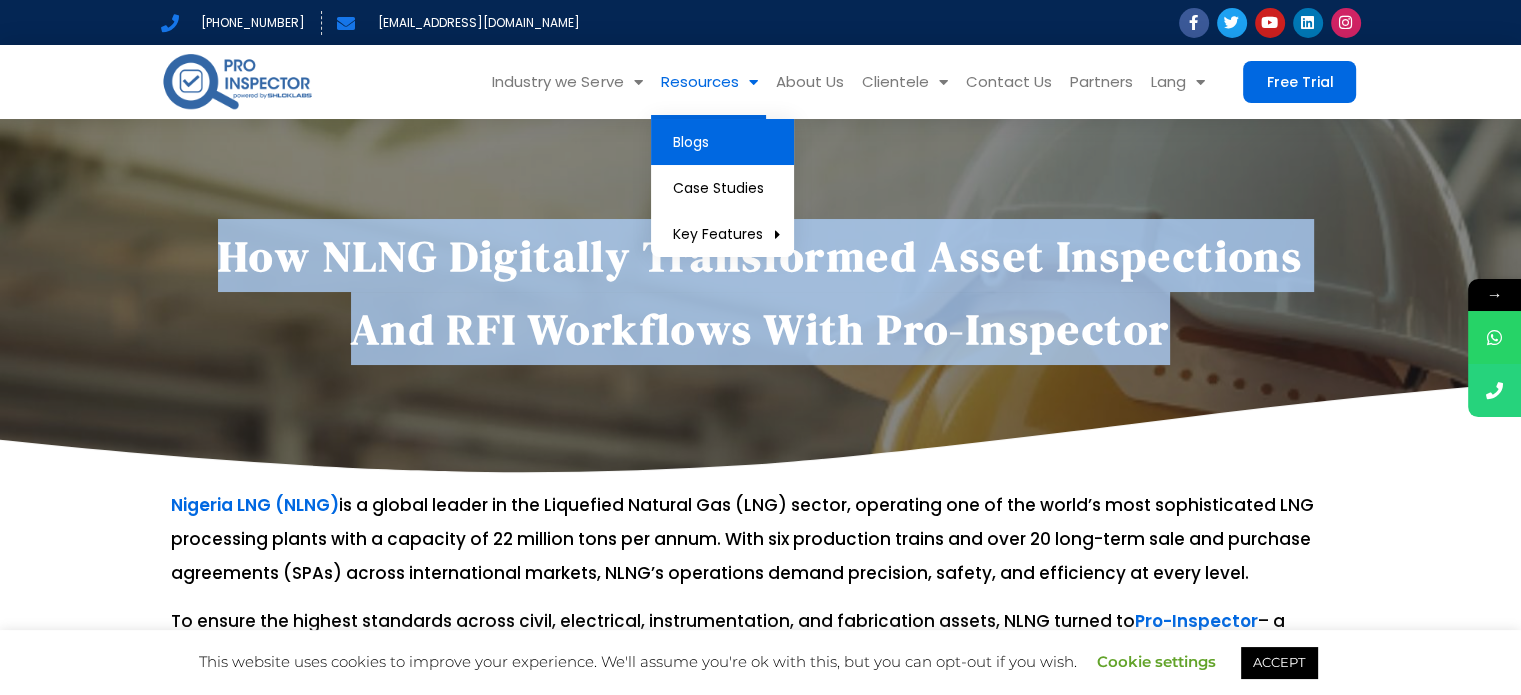 click on "Blogs" 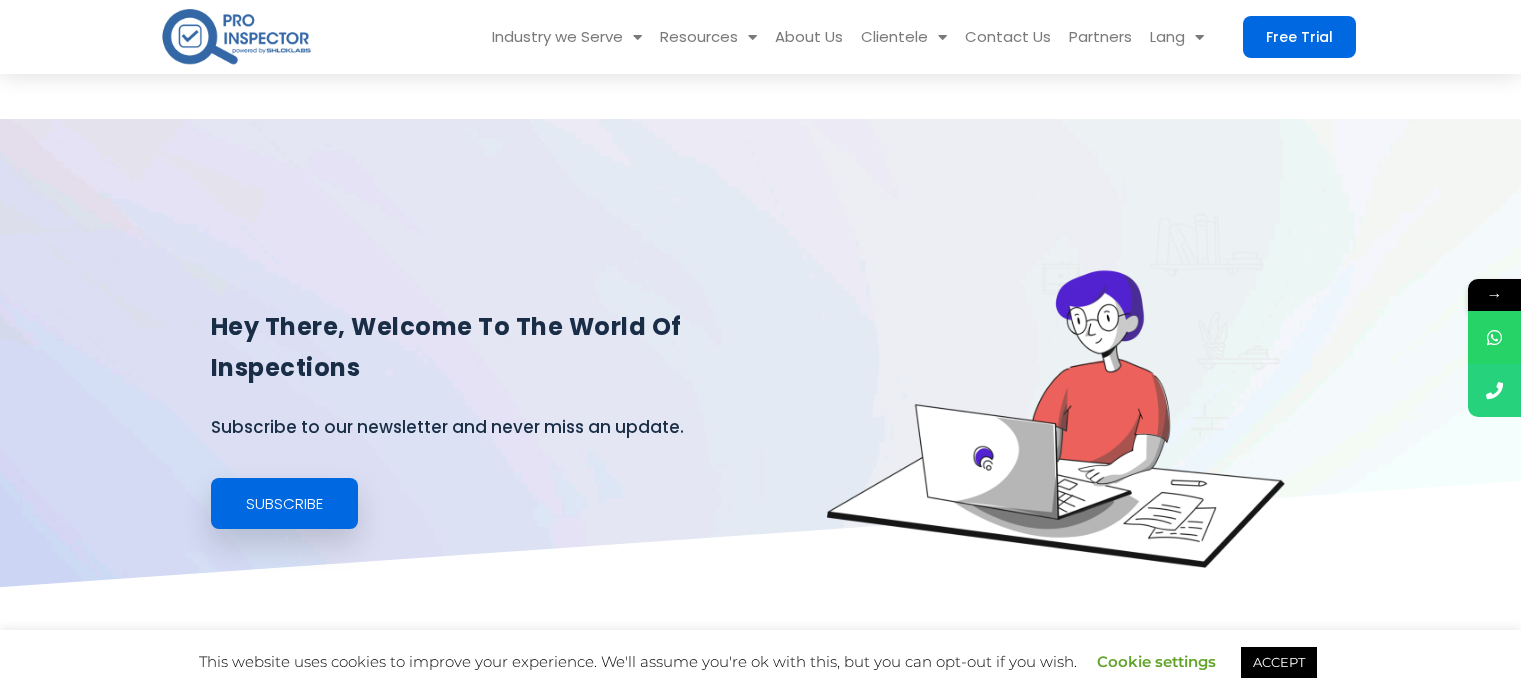 scroll, scrollTop: 400, scrollLeft: 0, axis: vertical 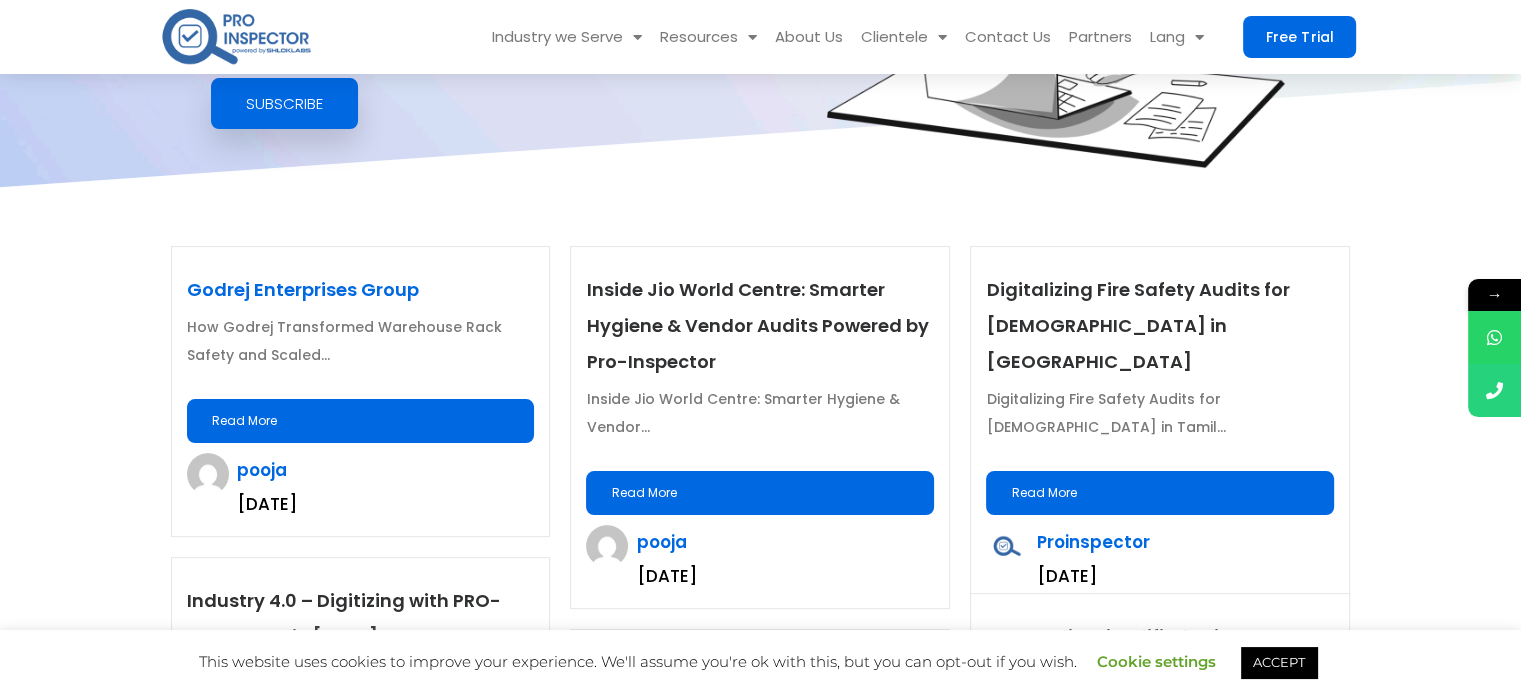 click on "Godrej Enterprises Group" at bounding box center [303, 289] 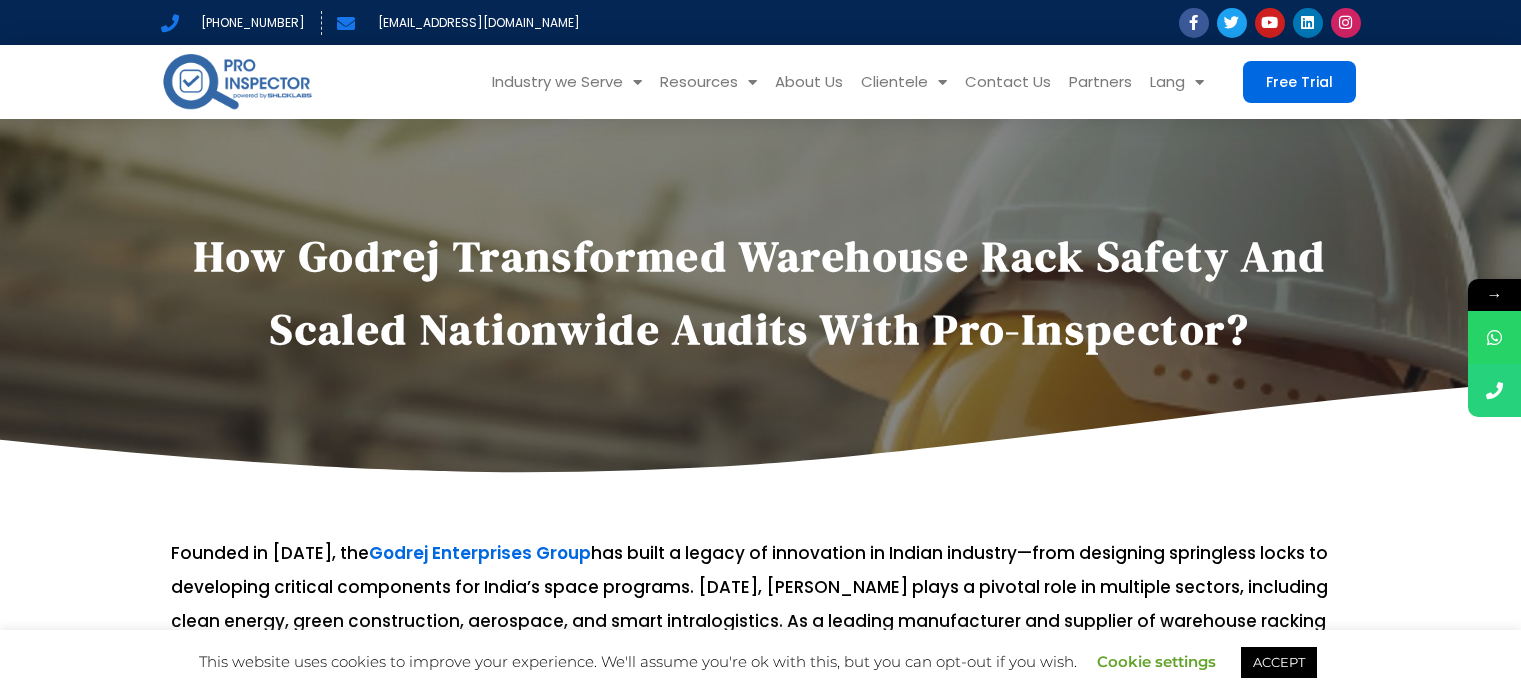 scroll, scrollTop: 0, scrollLeft: 0, axis: both 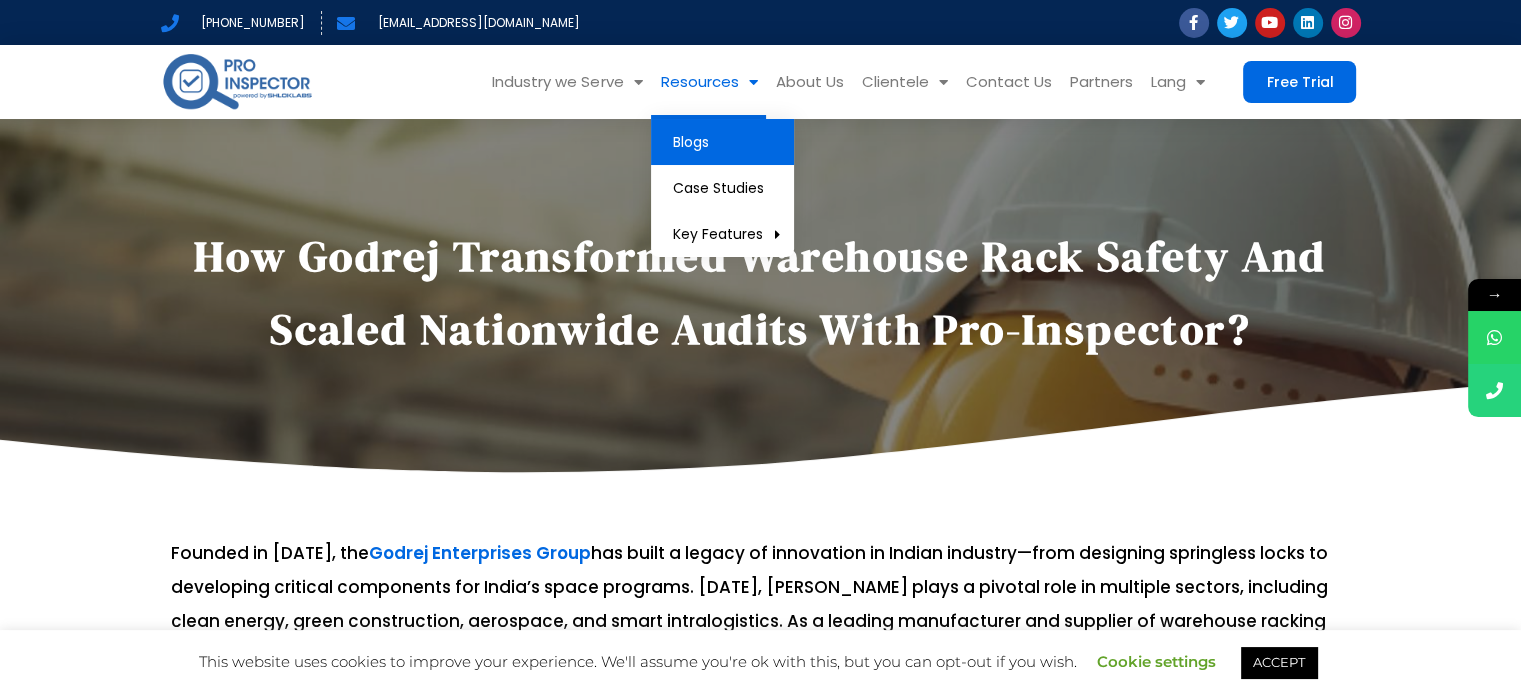 click on "Blogs" 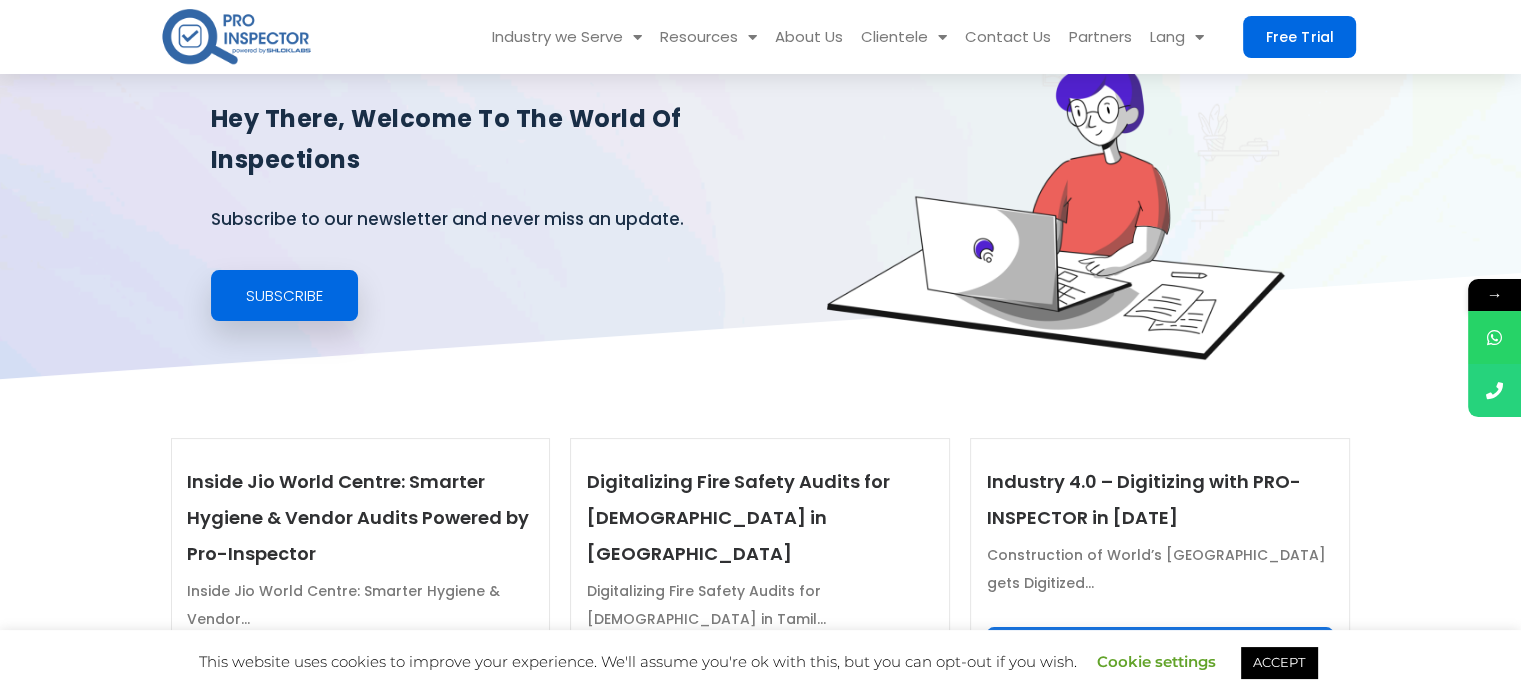 scroll, scrollTop: 0, scrollLeft: 0, axis: both 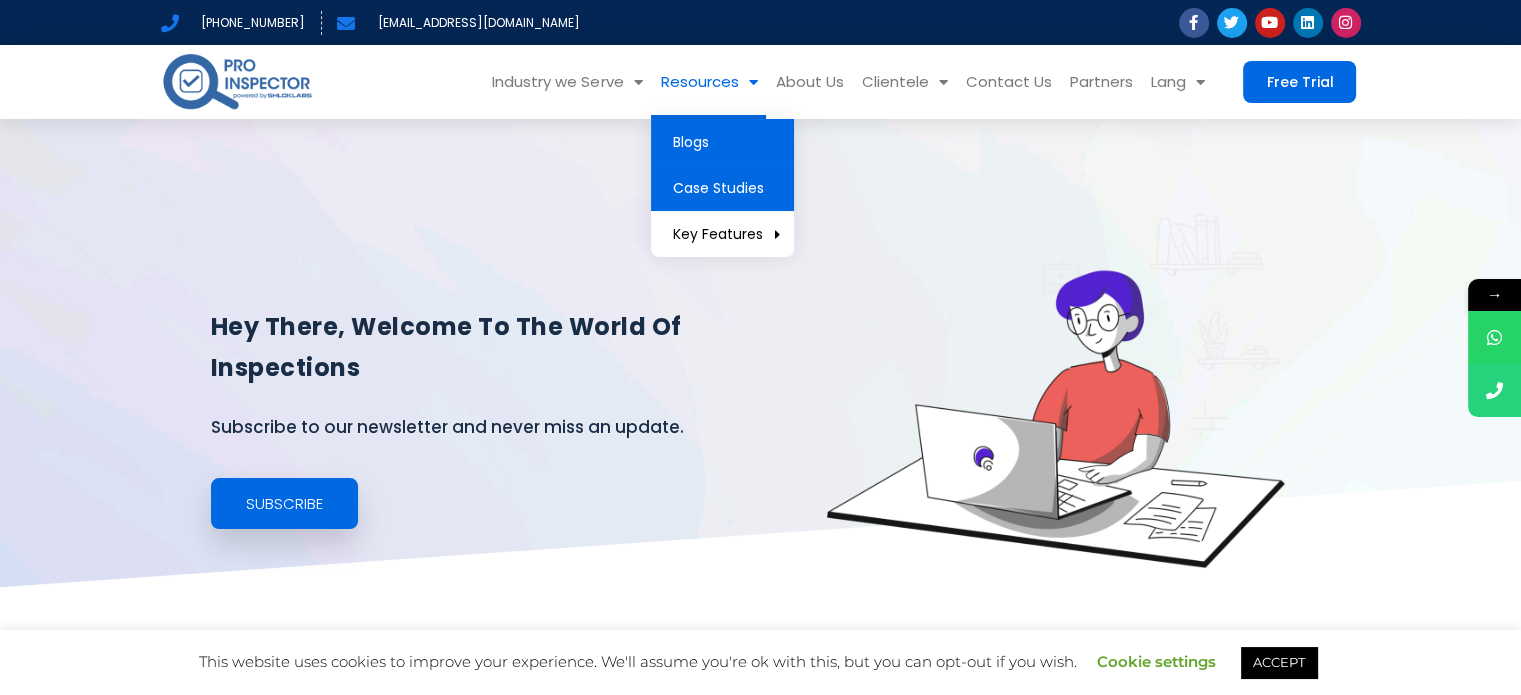 click on "Case Studies" 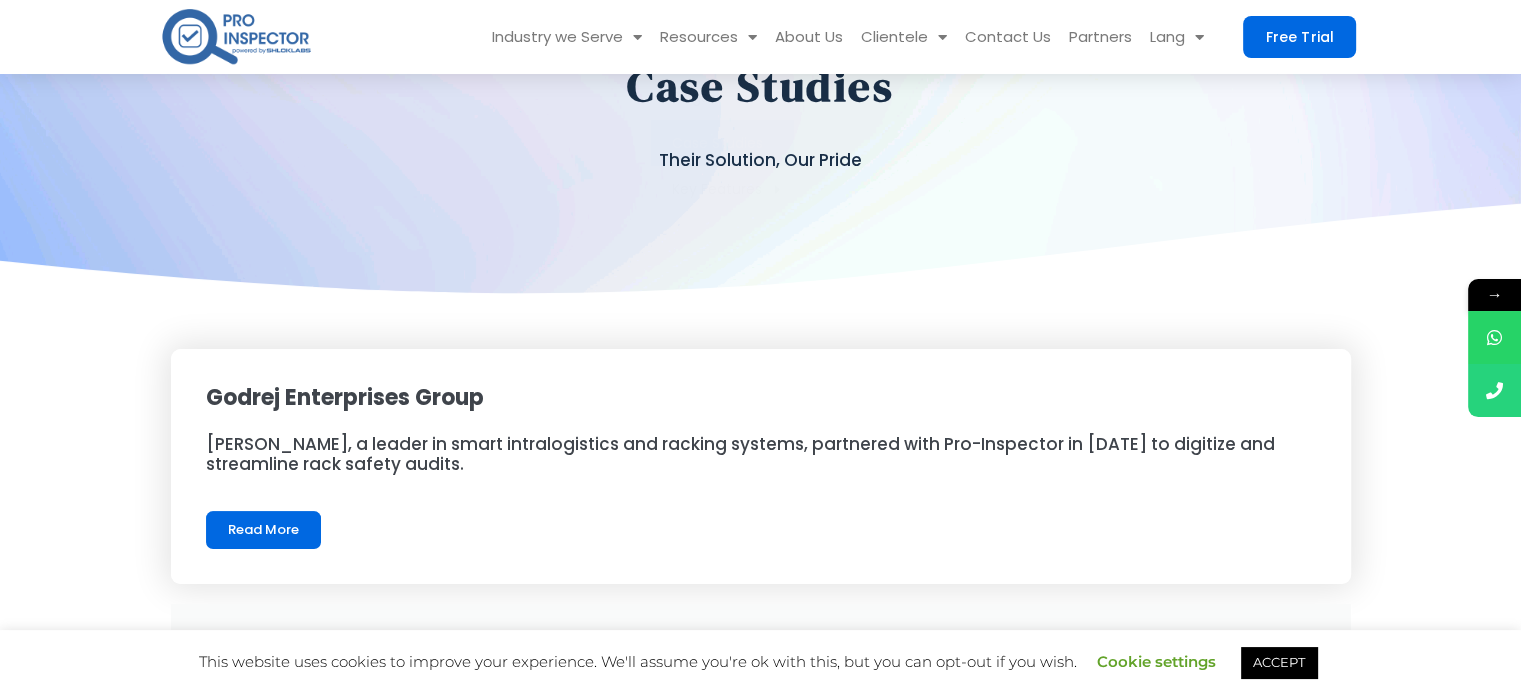 scroll, scrollTop: 300, scrollLeft: 0, axis: vertical 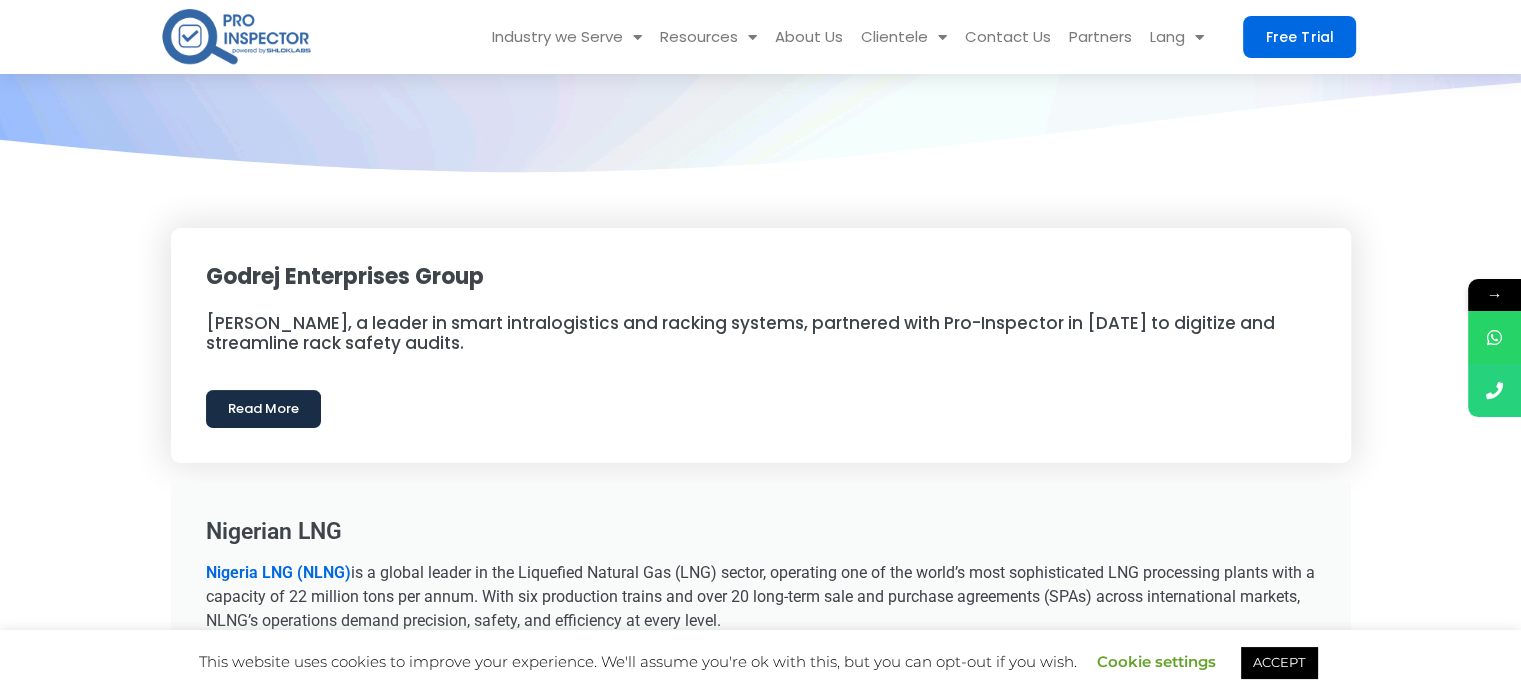 click on "Read More" at bounding box center (263, 409) 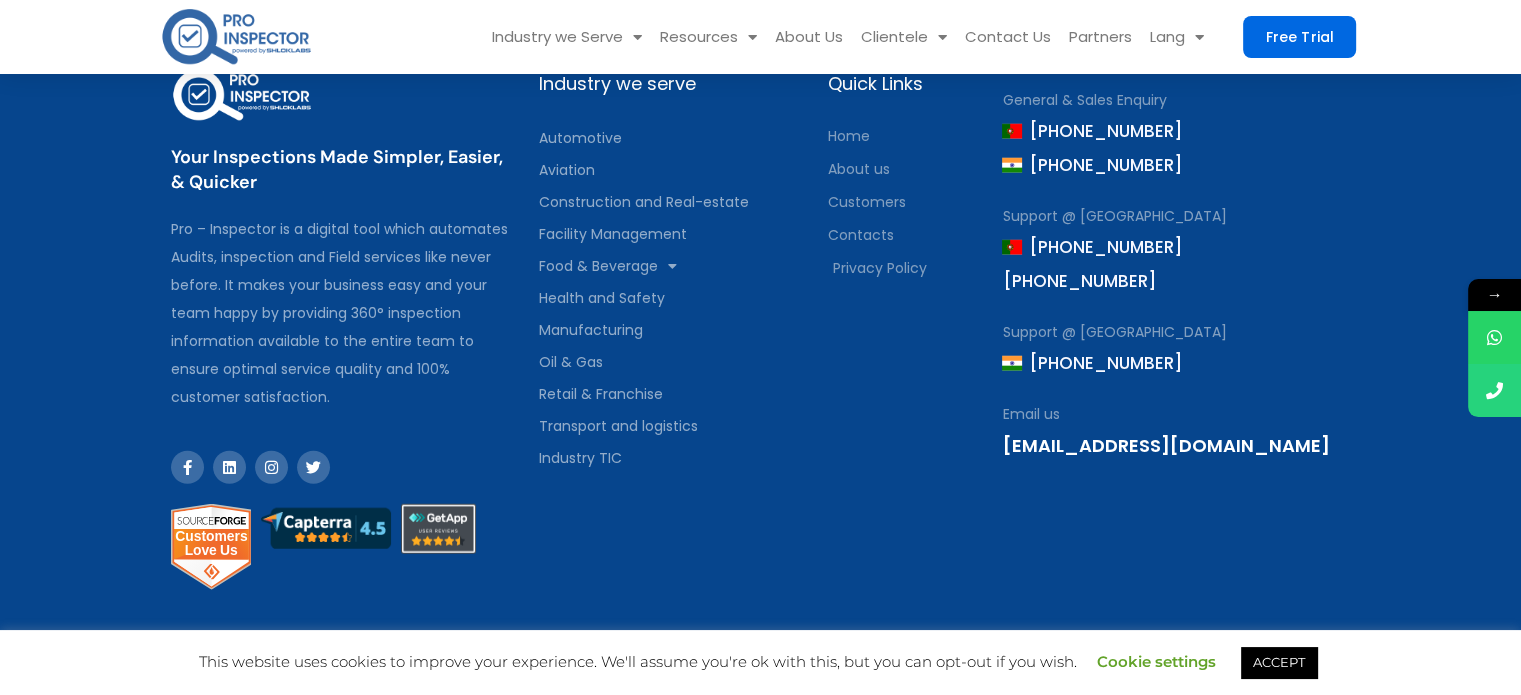 scroll, scrollTop: 4676, scrollLeft: 0, axis: vertical 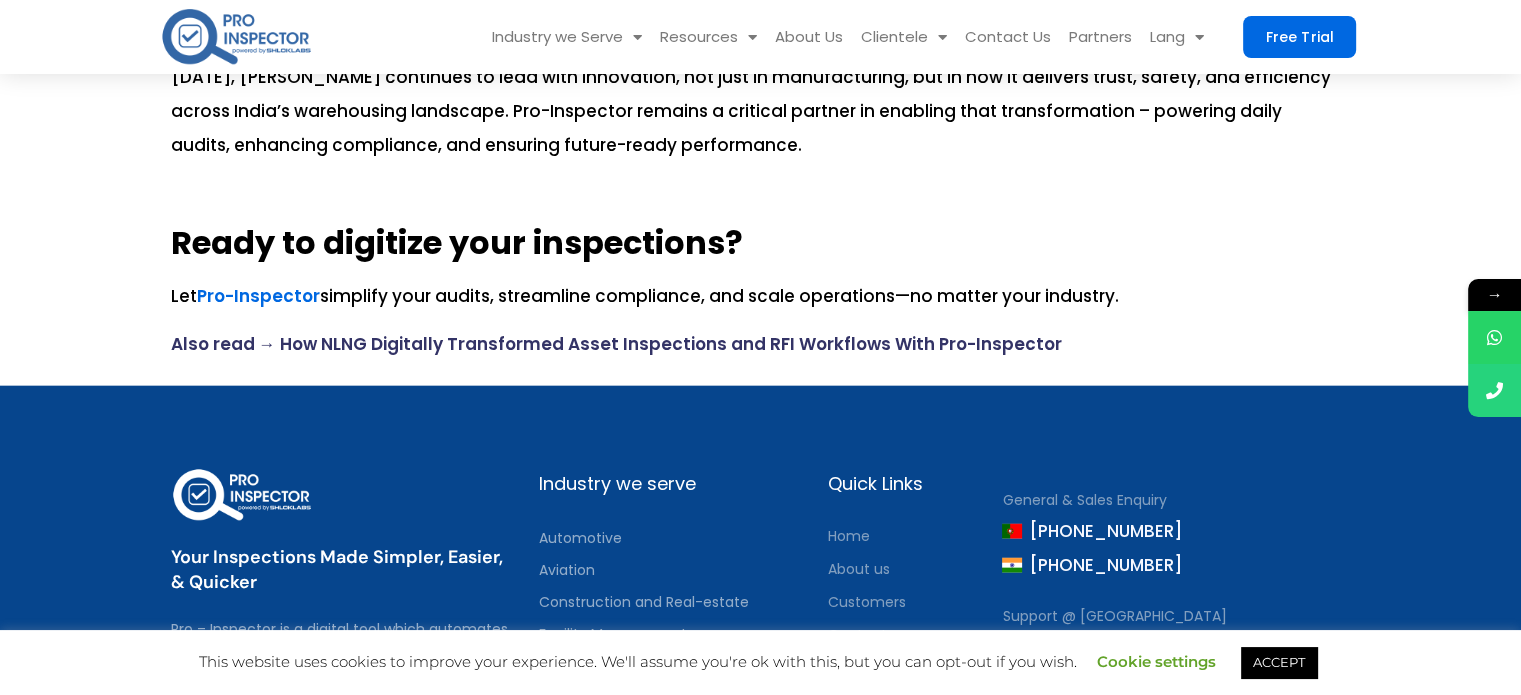 click on "Also read → How NLNG Digitally Transformed Asset Inspections and RFI Workflows With Pro-Inspector" at bounding box center [616, 344] 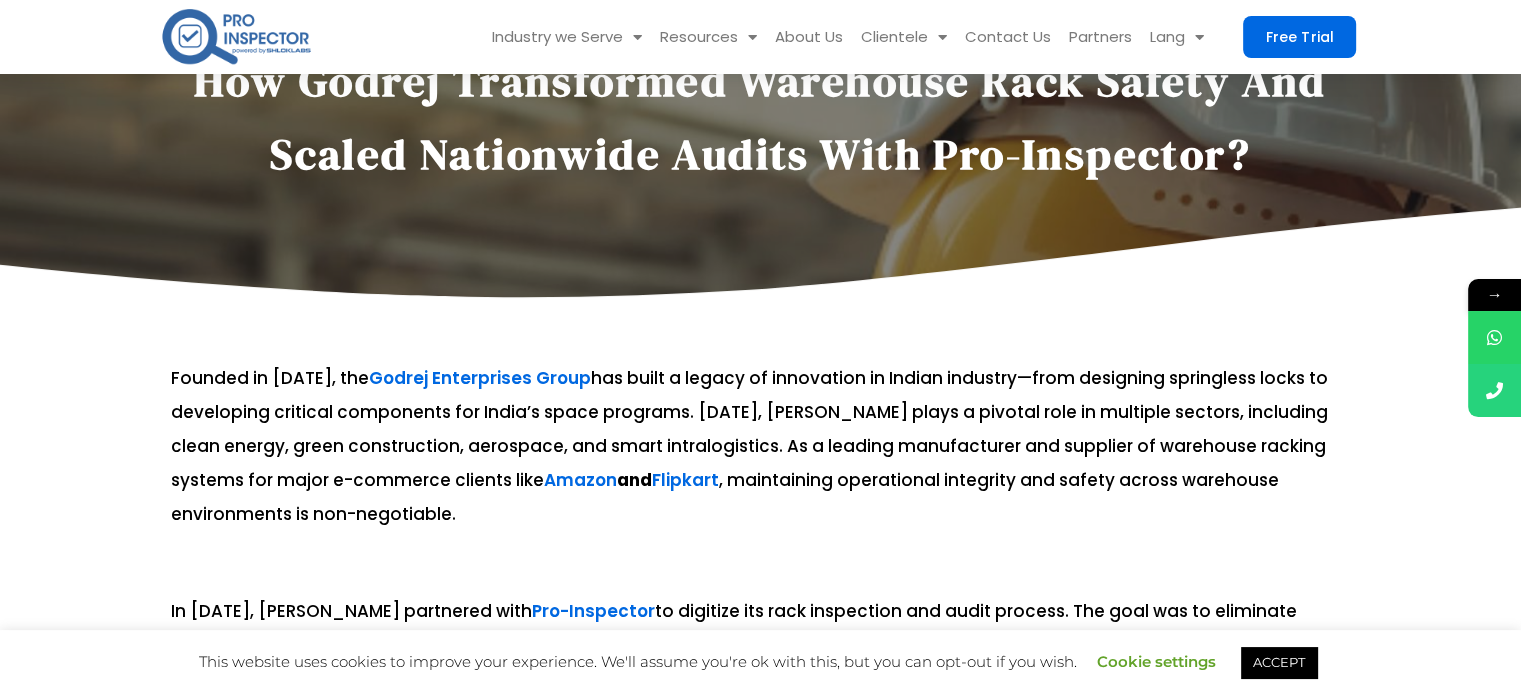 scroll, scrollTop: 0, scrollLeft: 0, axis: both 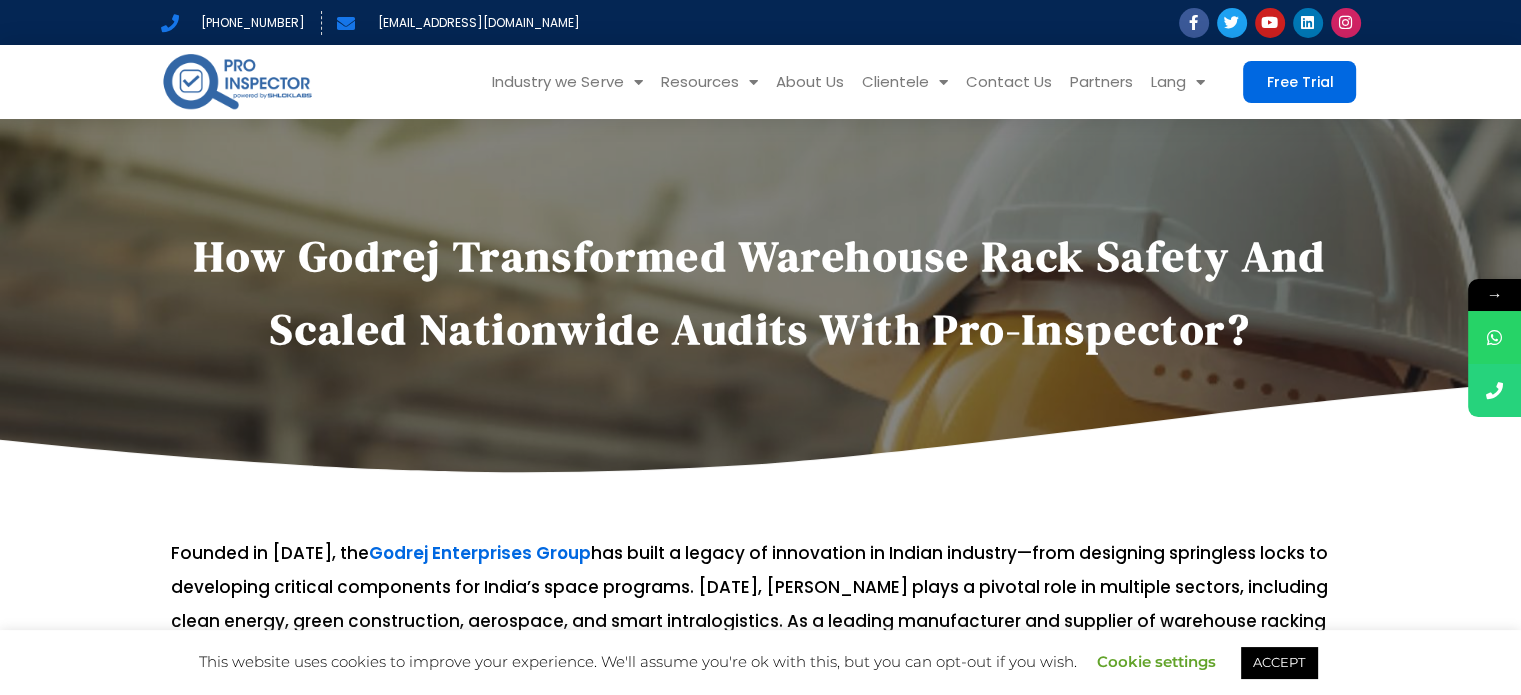 click on "How Godrej Transformed Warehouse Rack Safety and Scaled Nationwide Audits with Pro-Inspector?" at bounding box center [761, 262] 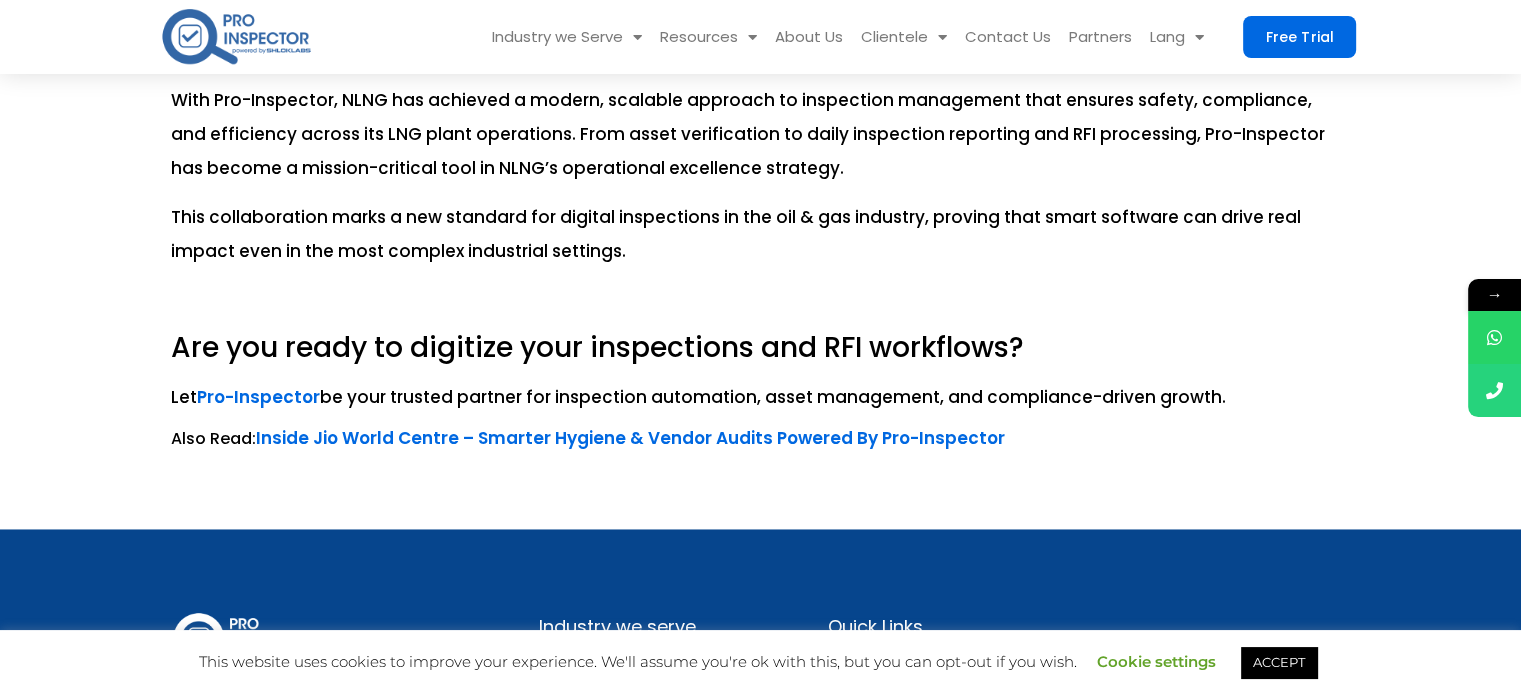 scroll, scrollTop: 3000, scrollLeft: 0, axis: vertical 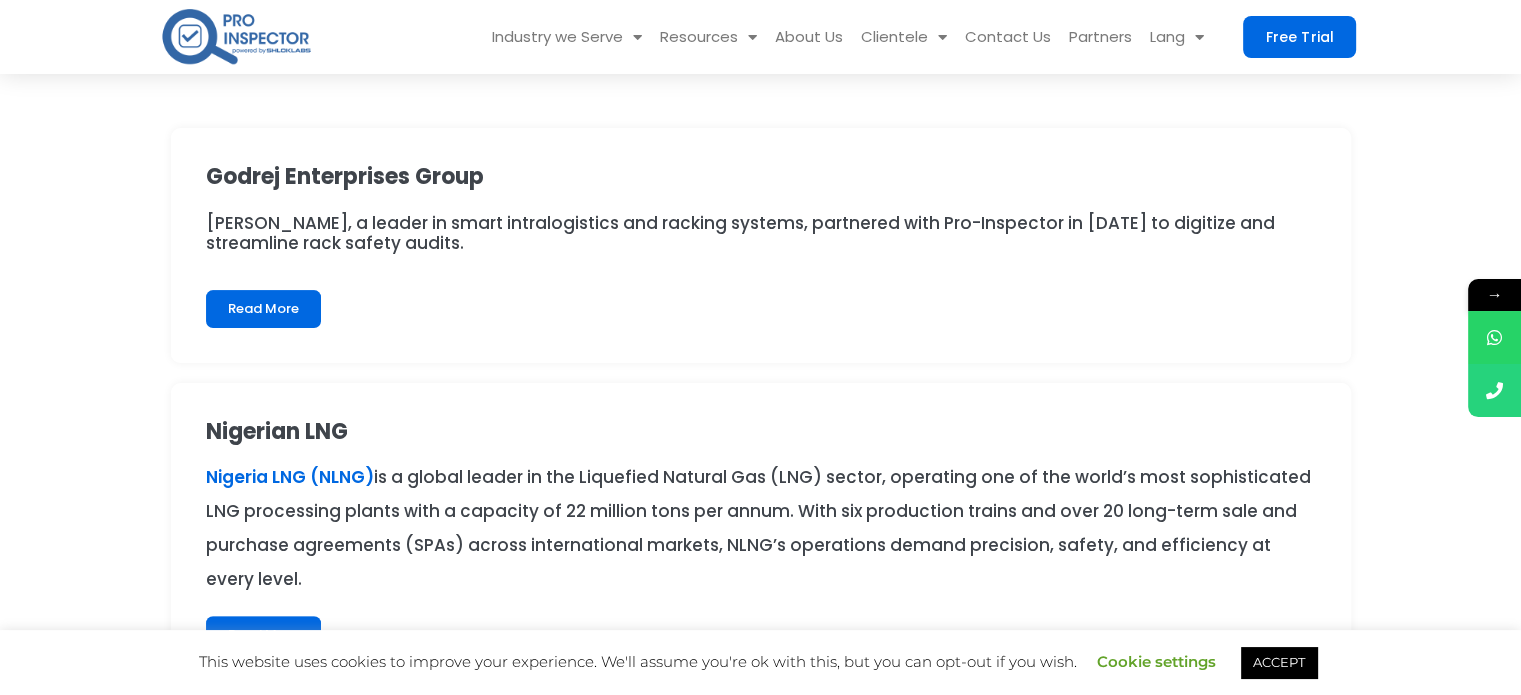click on "Industry we Serve
Automotive
Aviation
Construction and Real-estate
Facility Management
Food & Beverage
Hospitality
Health and Safety
Manufacturing
Oil & Gas
Retail & Franchise
Transport and logistics
Industry TIC
Resources
Blogs
Case Studies
Key Features
Quality and Supplier Management
Risk and Hazard Feature
Environmental and Sustainability Management
Health & Safety Management
About Us
Clientele
Video Page
Contact Us
Partners
Lang
PT
EN
Industry we Serve
Automotive
Aviation
Construction and Real-estate
Facility Management
Food & Beverage
Hospitality
Health and Safety
Manufacturing
Oil & Gas
Retail & Franchise
Transport and logistics
Industry TIC
Resources
Blogs" at bounding box center (760, 37) 